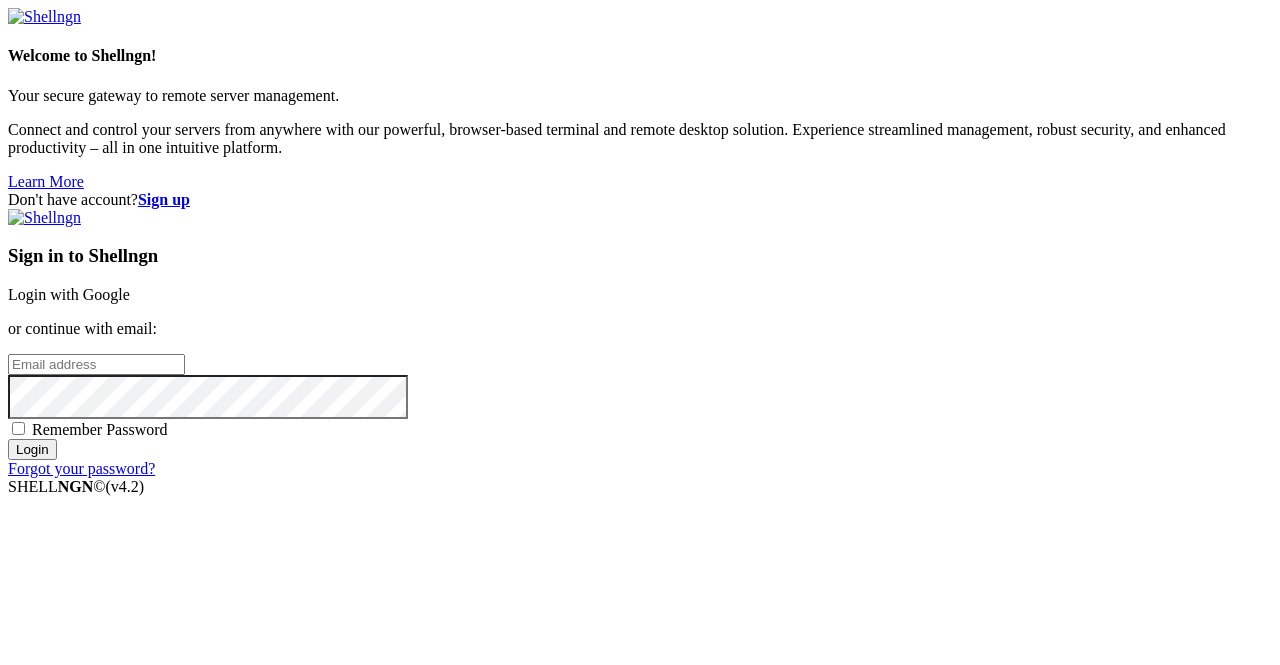 scroll, scrollTop: 0, scrollLeft: 0, axis: both 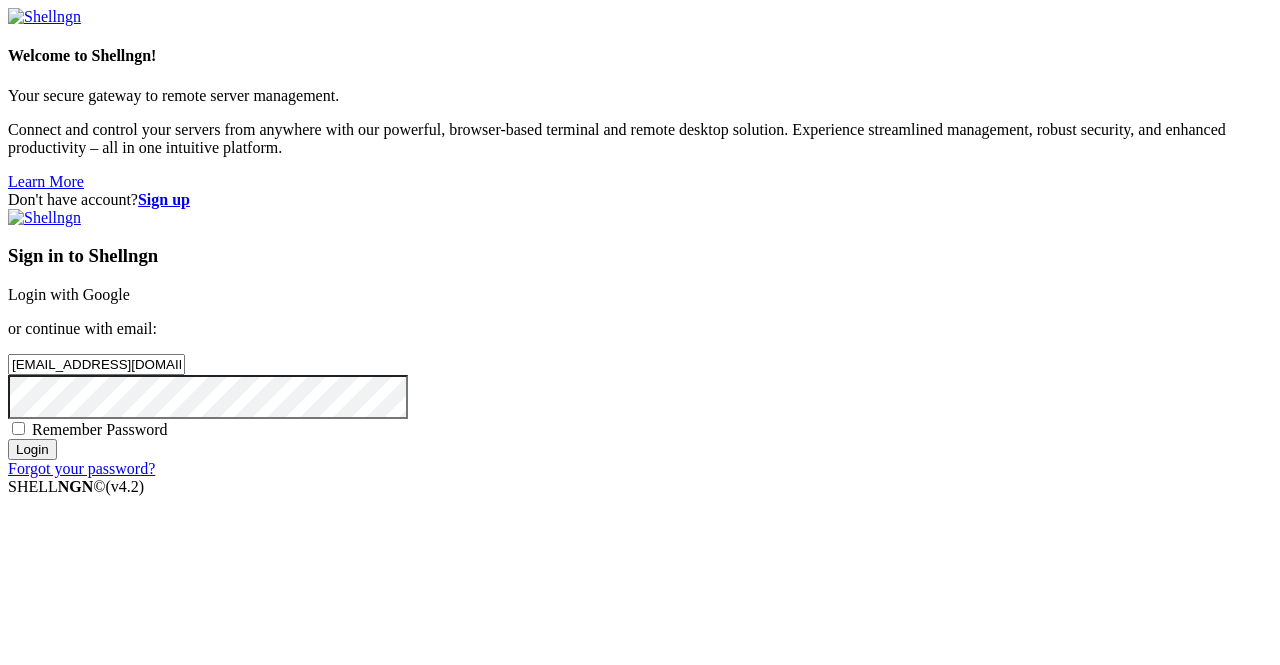 type on "[EMAIL_ADDRESS][DOMAIN_NAME]" 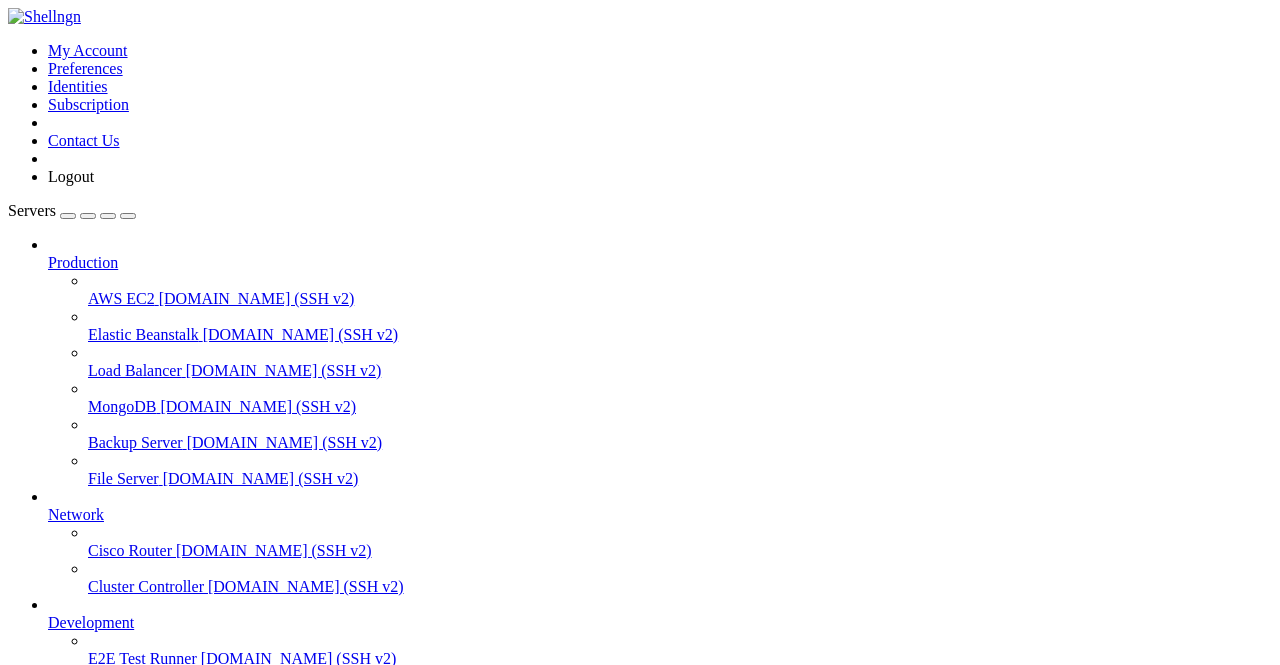 scroll, scrollTop: 142, scrollLeft: 0, axis: vertical 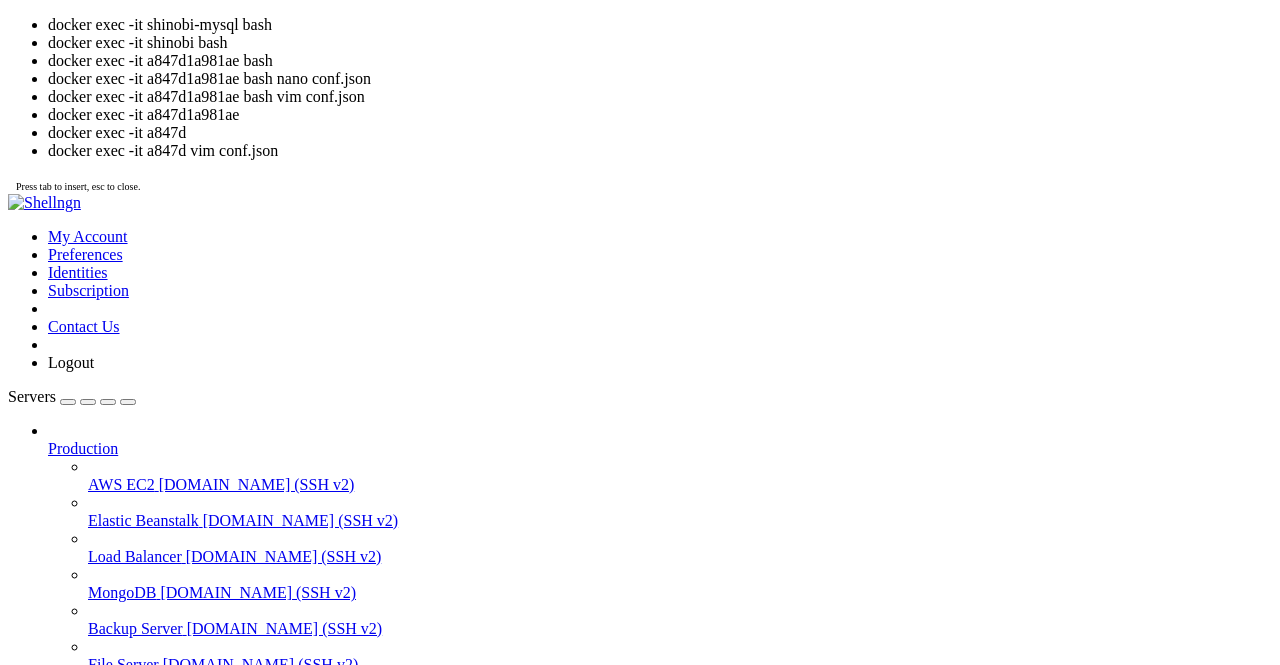 click on "b5a434662634   mariadb:10.5                 "docker-entrypoint.s…"   13 hours ago   Up 13 hours   3306/tcp" 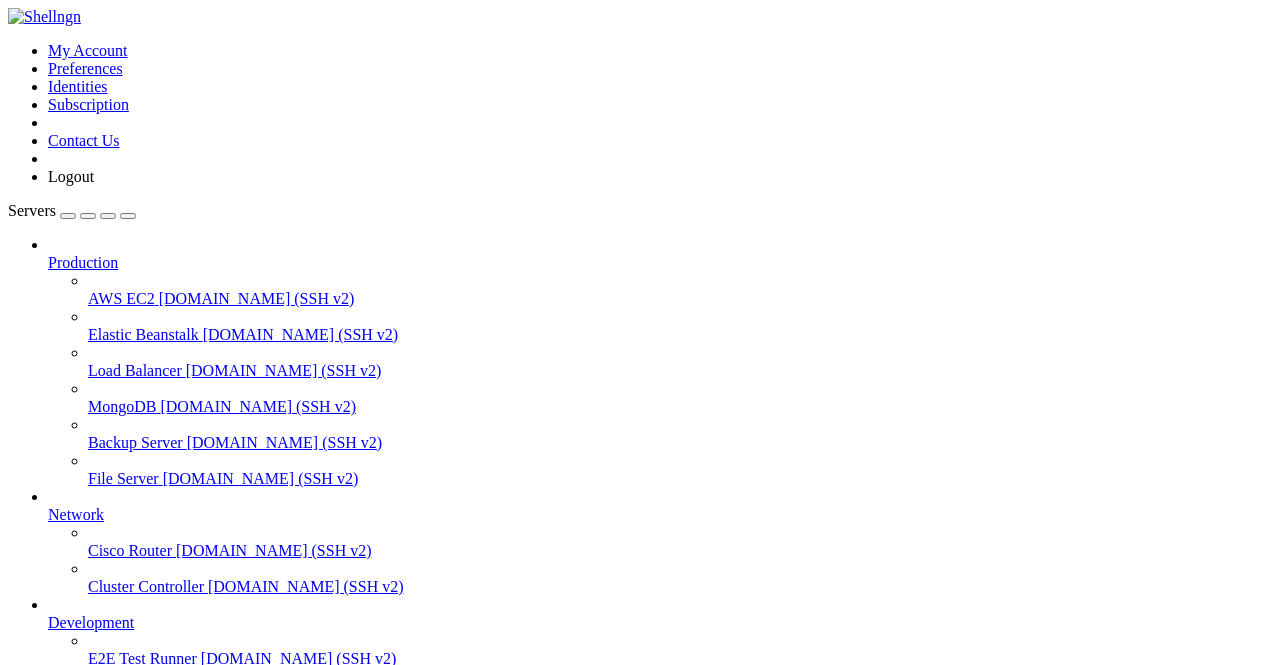 click on "b5a434662634   mariadb:10.5                 "docker-entrypoint.s…"   13 hours ago   Up 13 hours   3306/tcp" 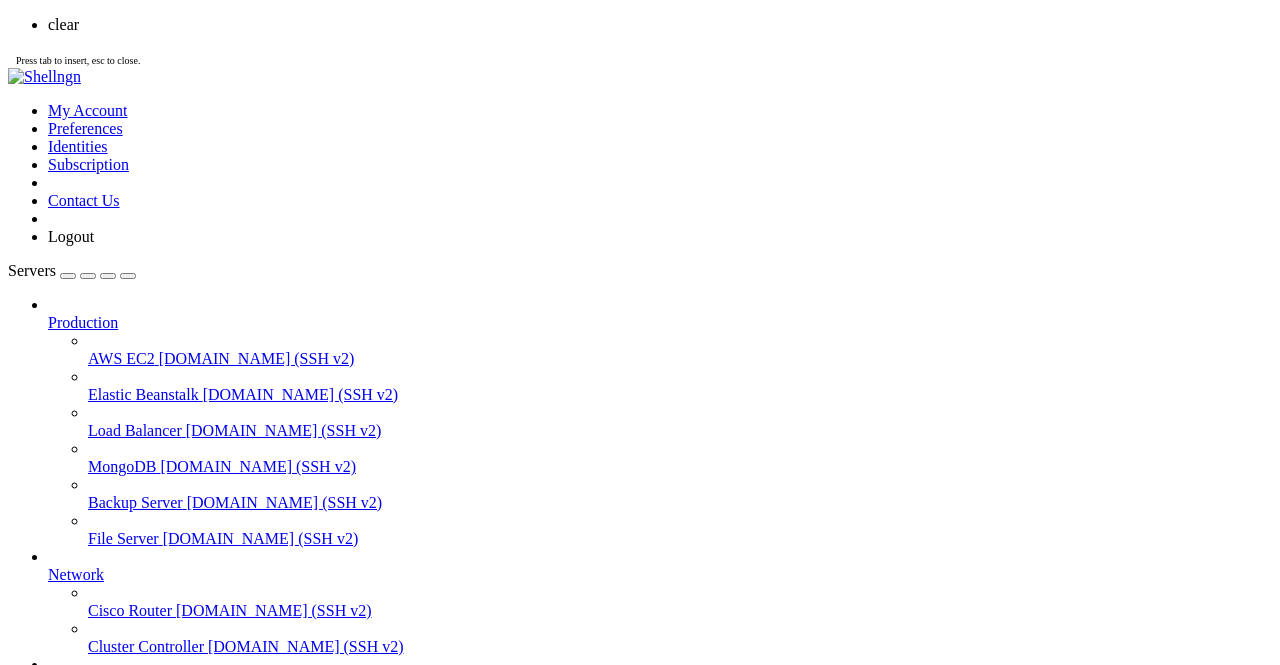 scroll, scrollTop: 0, scrollLeft: 0, axis: both 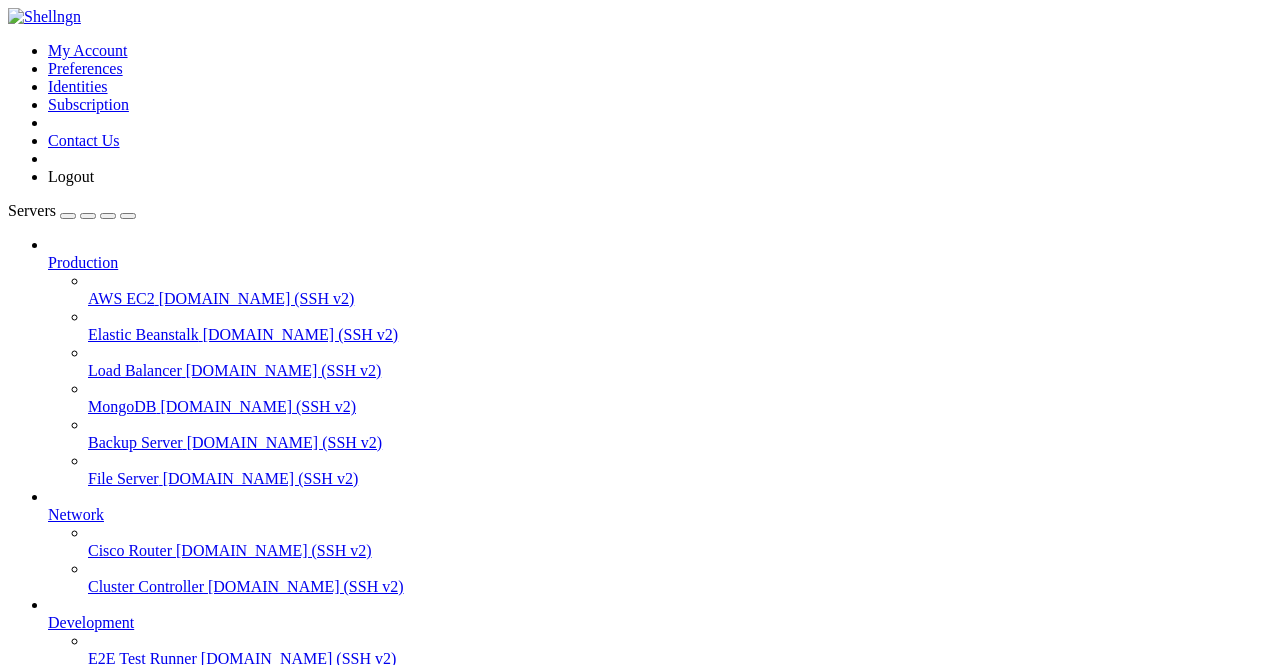drag, startPoint x: 249, startPoint y: 264, endPoint x: 150, endPoint y: 261, distance: 99.04544 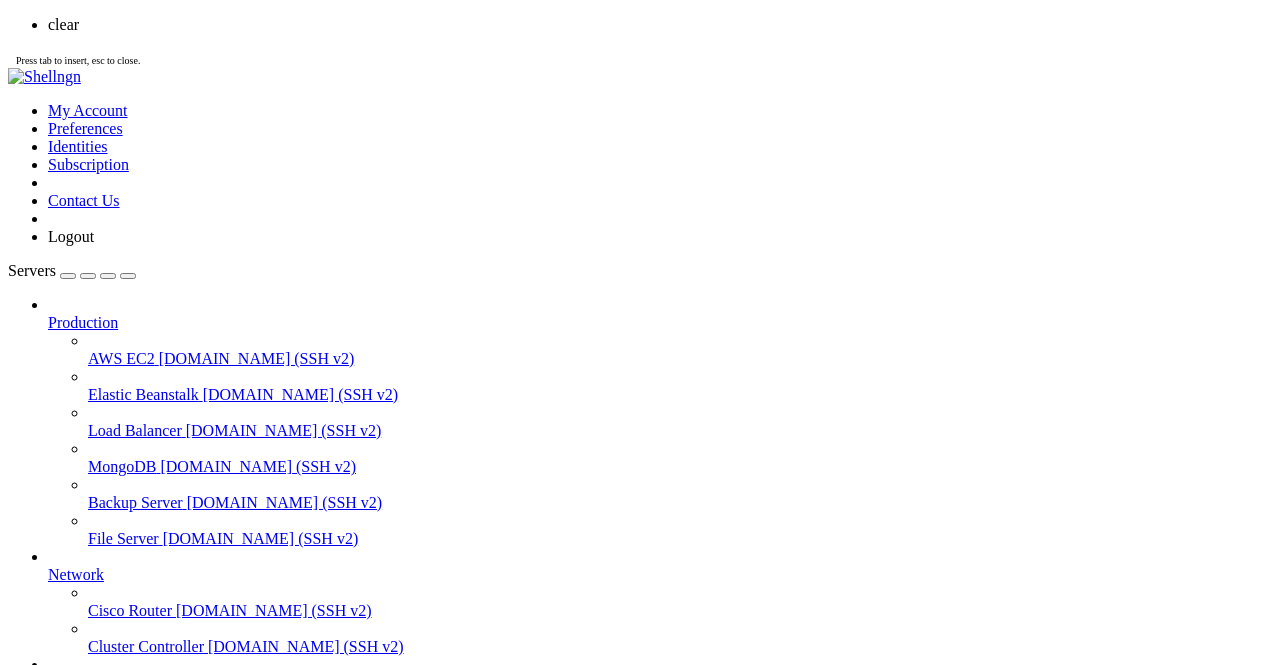 scroll, scrollTop: 0, scrollLeft: 0, axis: both 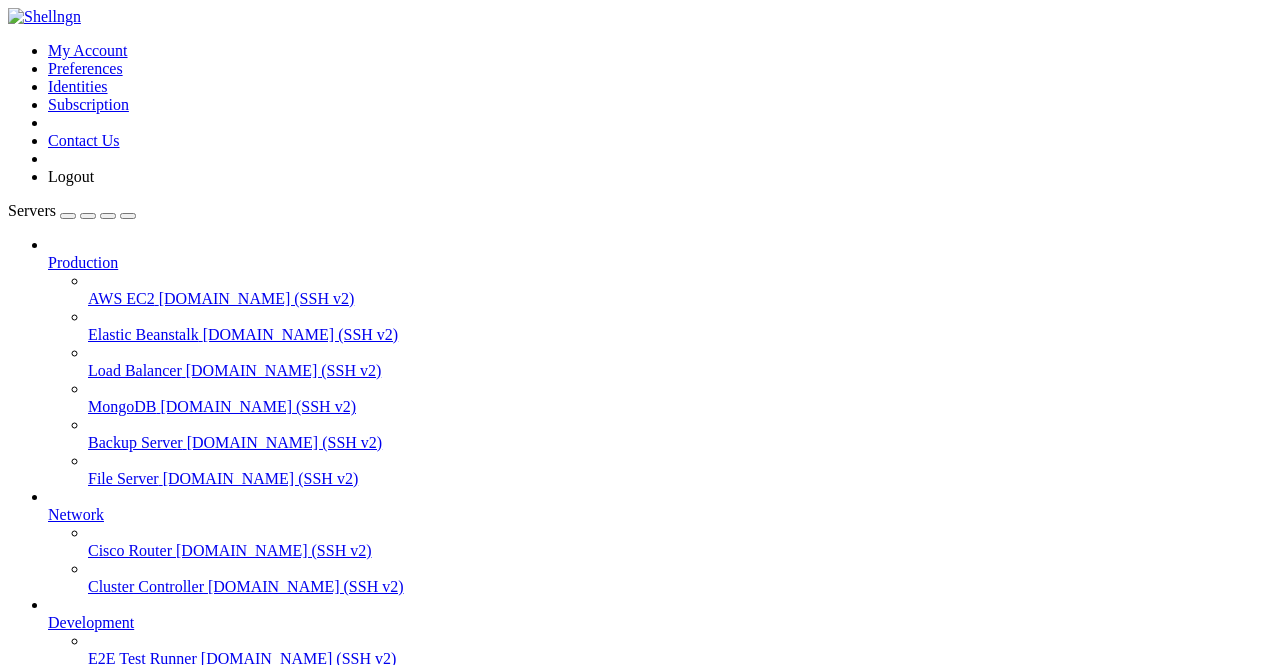 click on "~" at bounding box center (20, 1499) 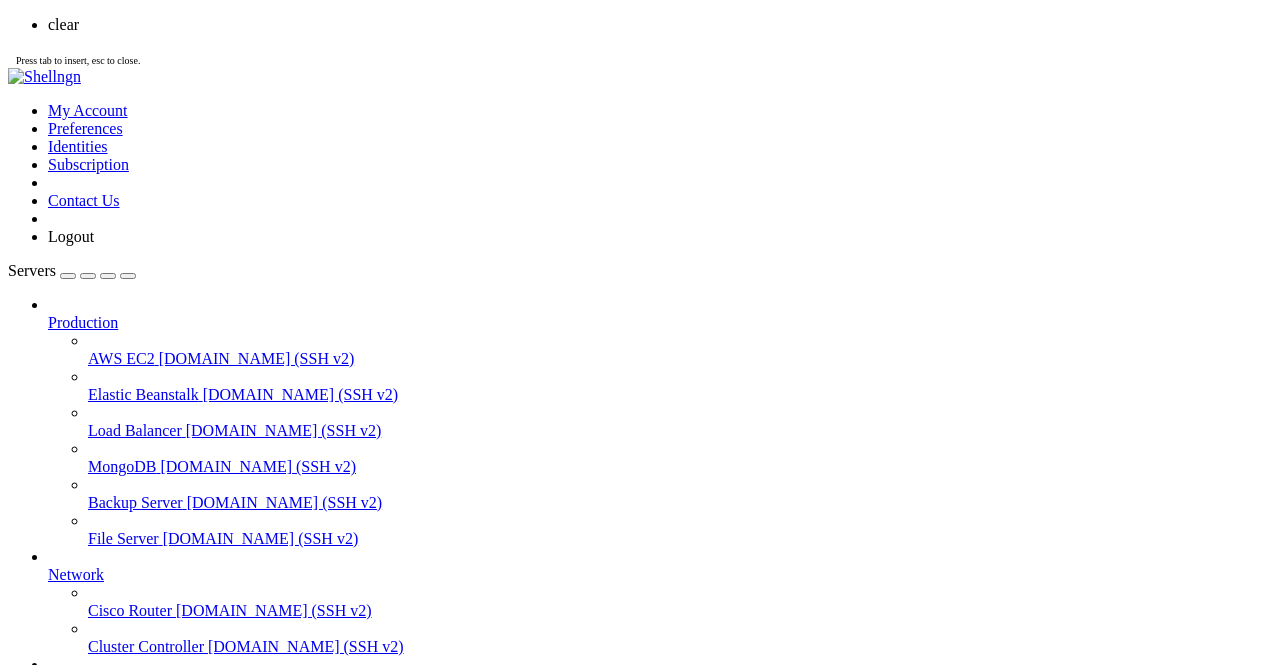 scroll, scrollTop: 0, scrollLeft: 0, axis: both 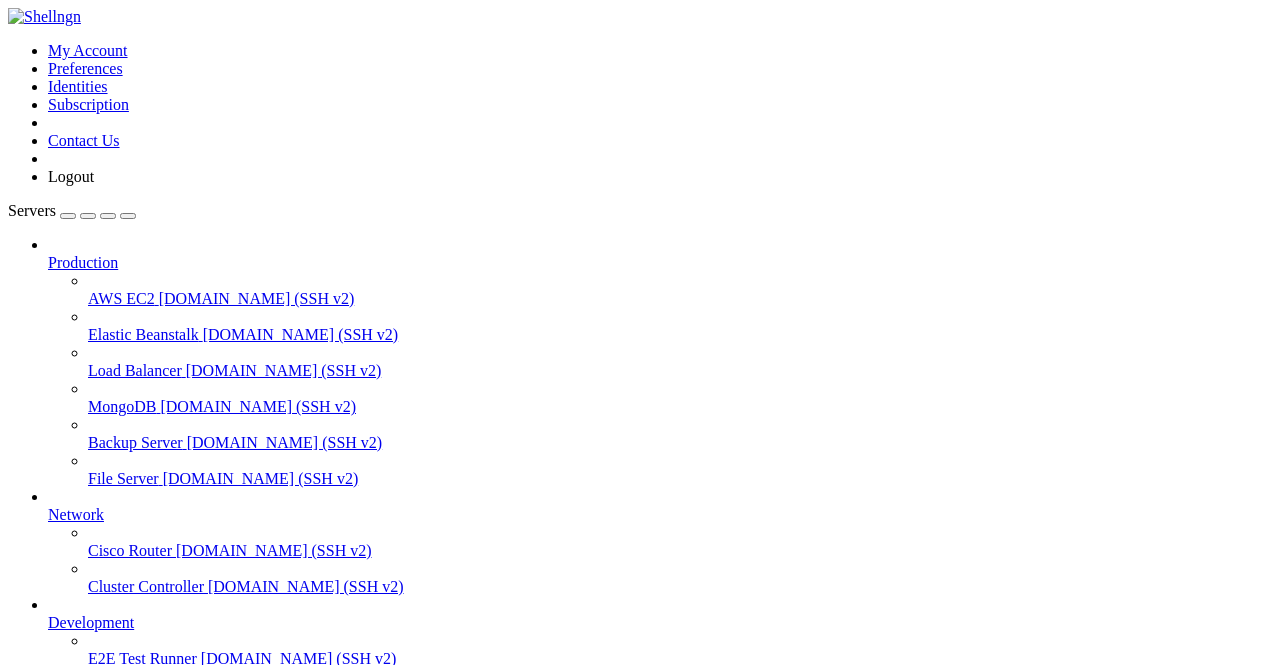 drag, startPoint x: 448, startPoint y: 1285, endPoint x: 359, endPoint y: 1283, distance: 89.02247 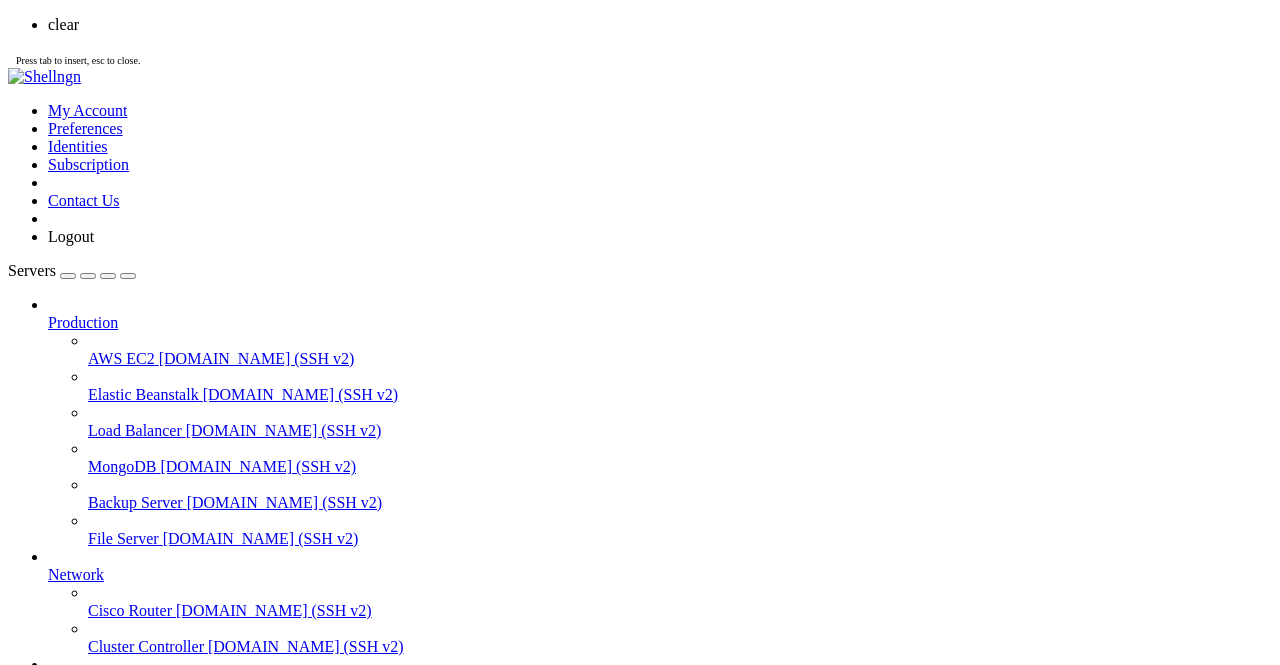 scroll, scrollTop: 0, scrollLeft: 0, axis: both 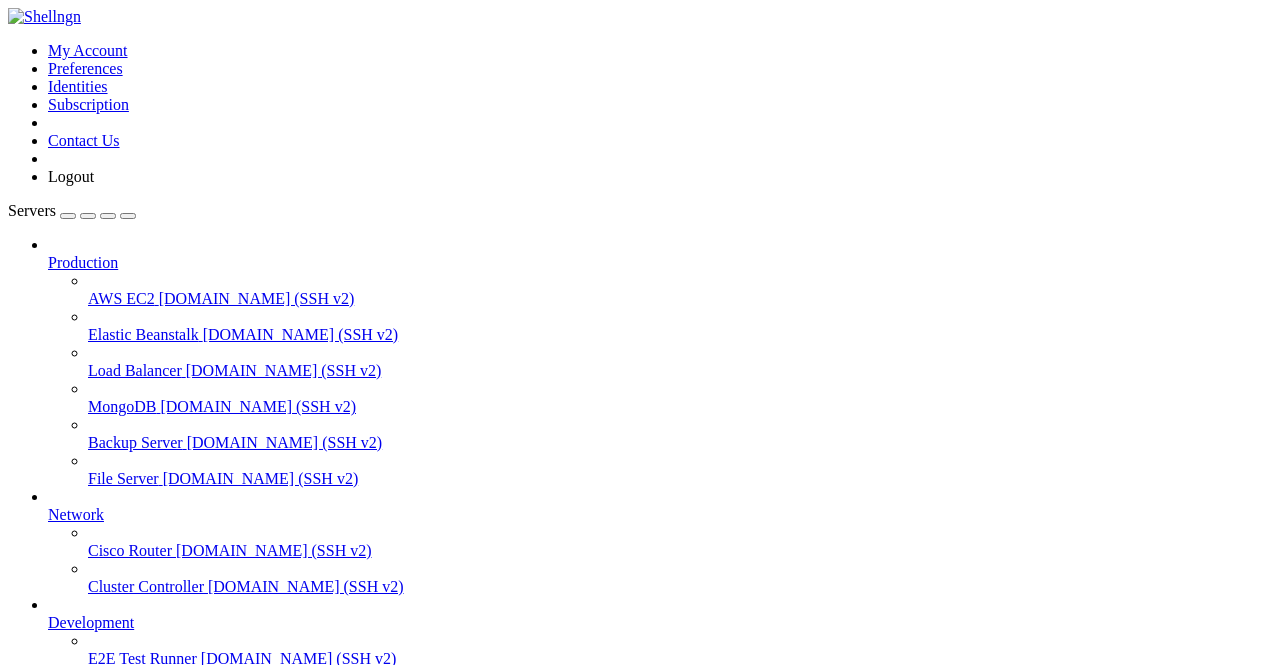 drag, startPoint x: 426, startPoint y: 1198, endPoint x: 342, endPoint y: 1298, distance: 130.59862 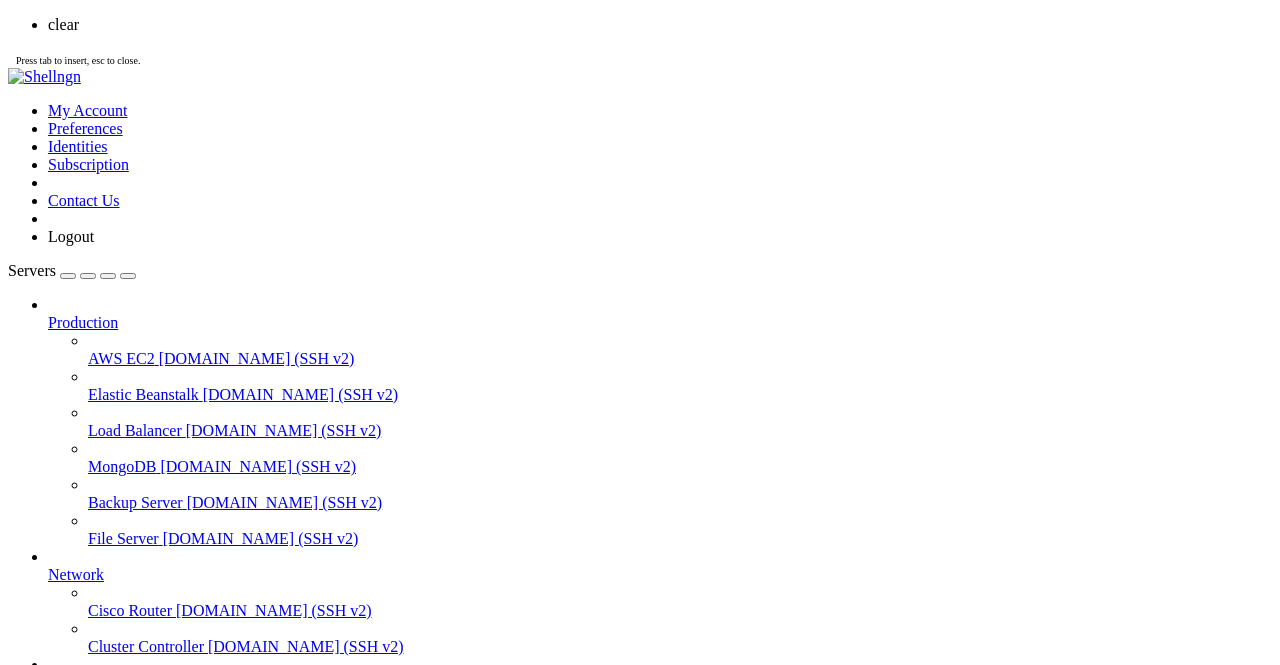 scroll, scrollTop: 0, scrollLeft: 0, axis: both 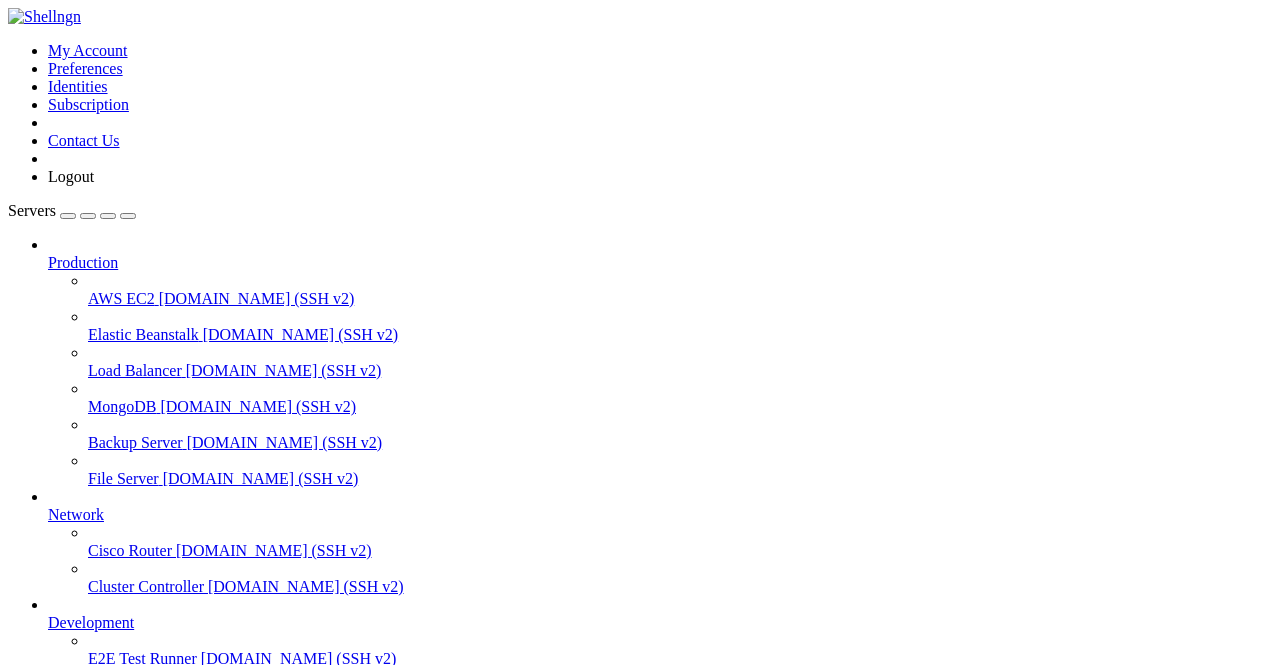 drag, startPoint x: 739, startPoint y: 1464, endPoint x: 576, endPoint y: 1444, distance: 164.22241 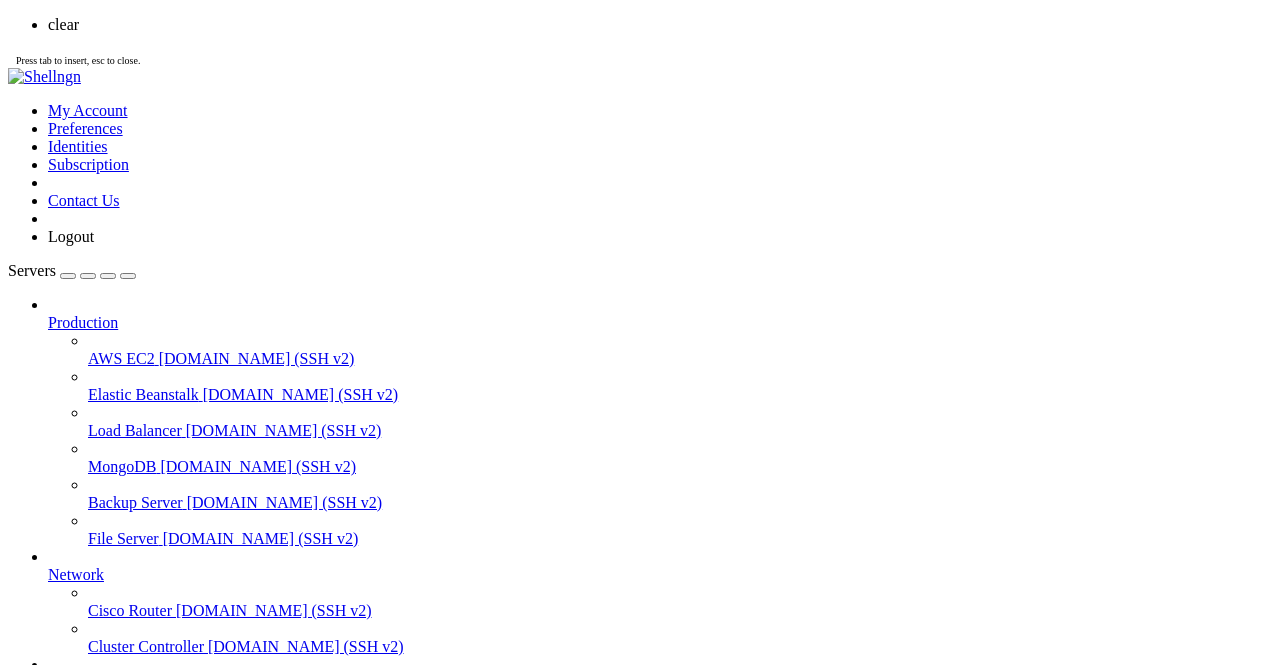 scroll, scrollTop: 0, scrollLeft: 0, axis: both 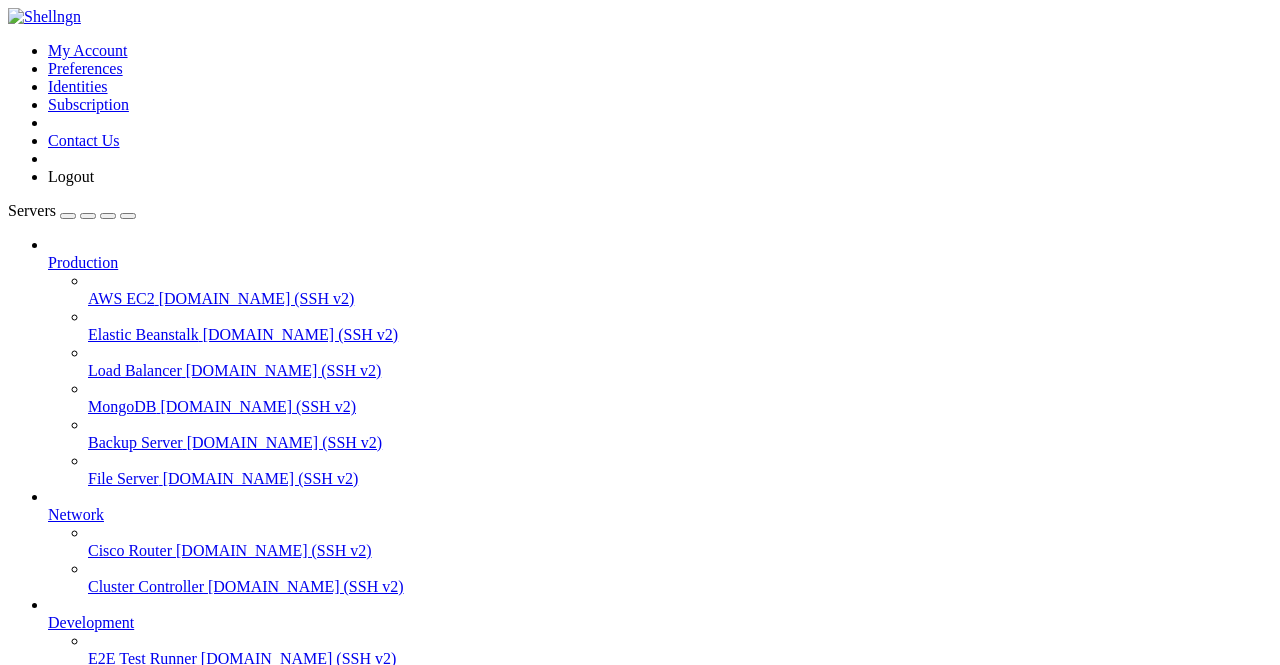 click on "MYSQL_ROOT_PASSWORD :  rootpassword" 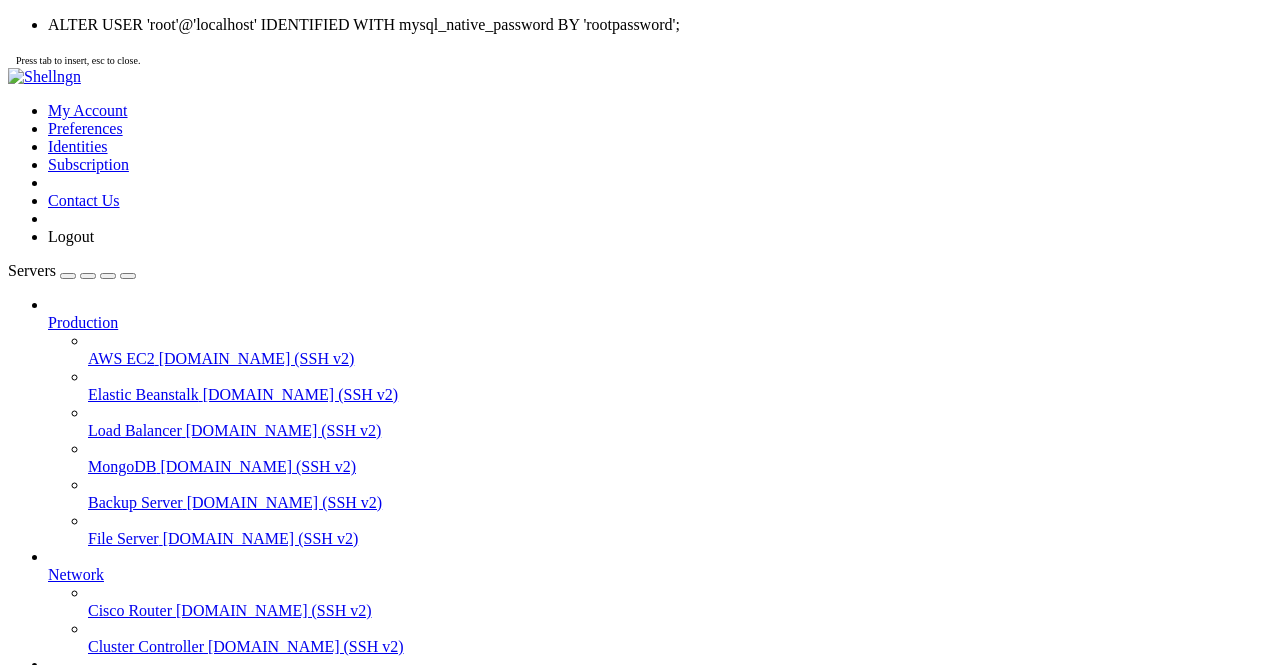 scroll, scrollTop: 119, scrollLeft: 0, axis: vertical 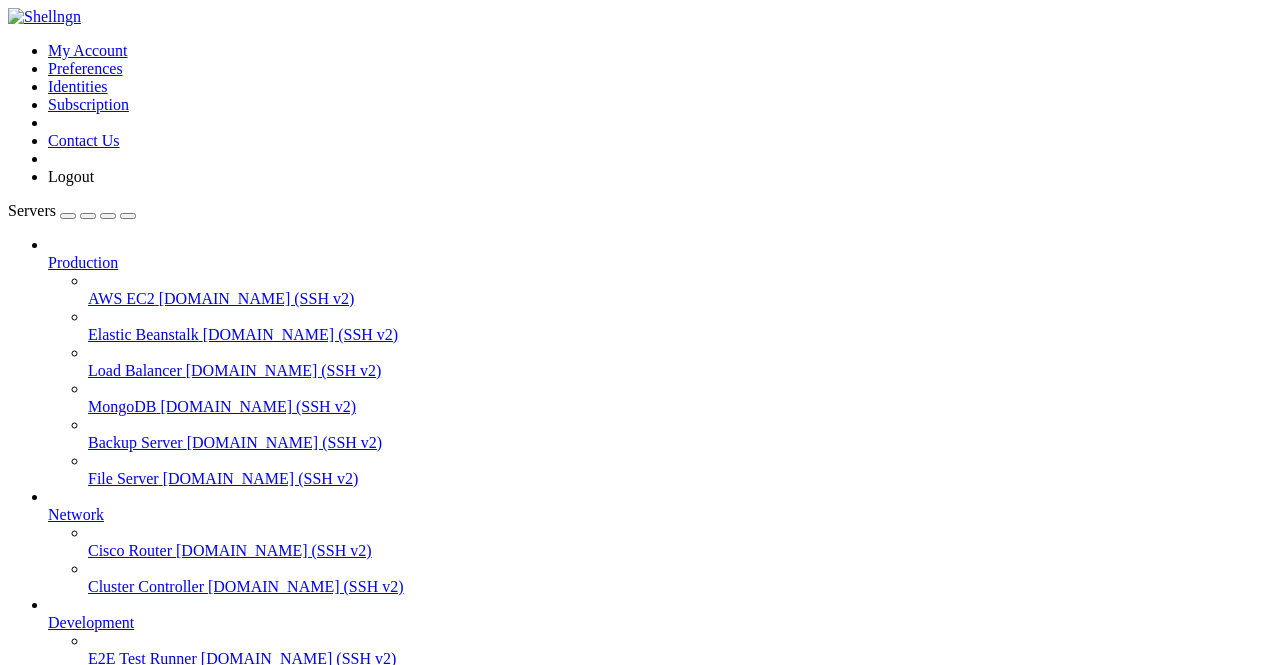 drag, startPoint x: 560, startPoint y: 1600, endPoint x: 506, endPoint y: 1576, distance: 59.093147 